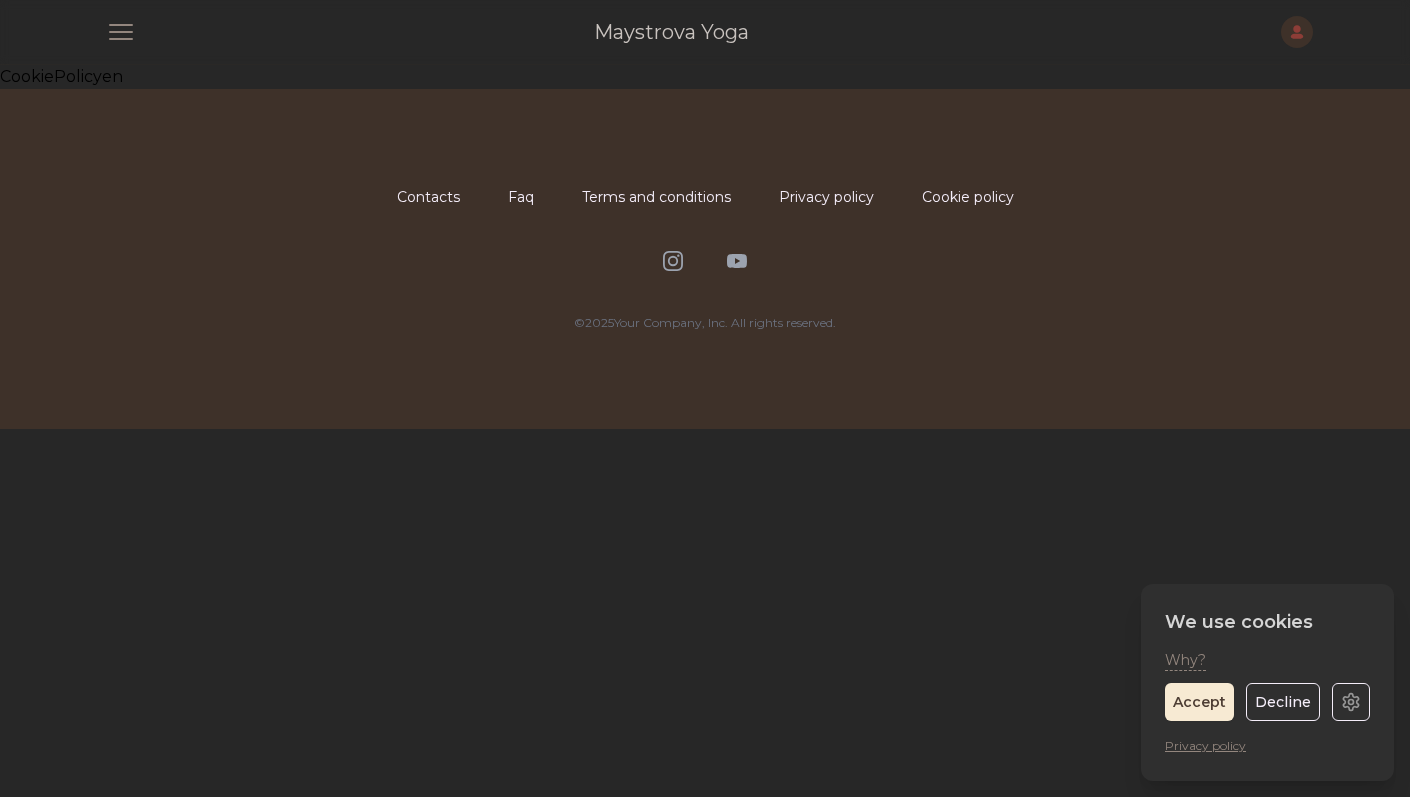 scroll, scrollTop: 0, scrollLeft: 0, axis: both 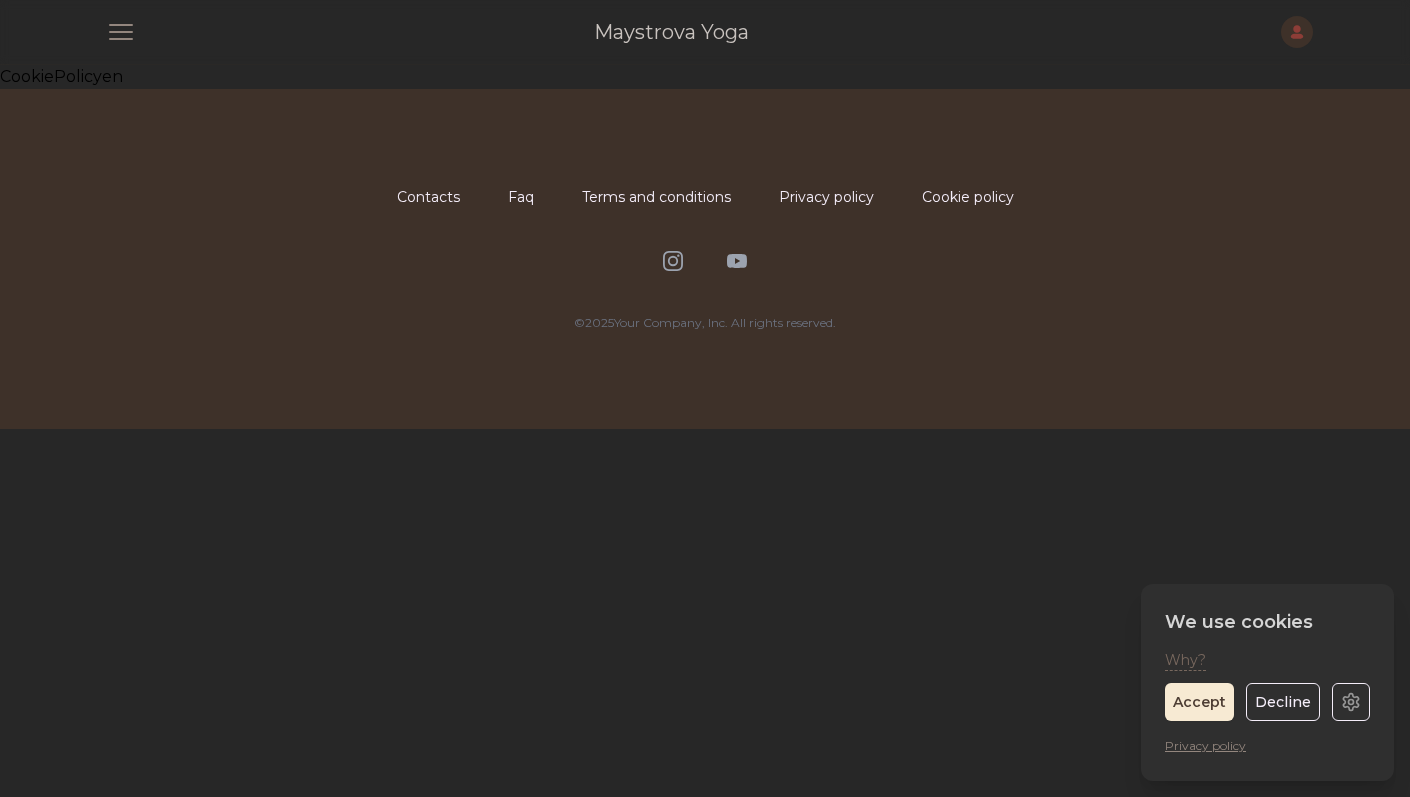 click on "Why?" at bounding box center (1185, 660) 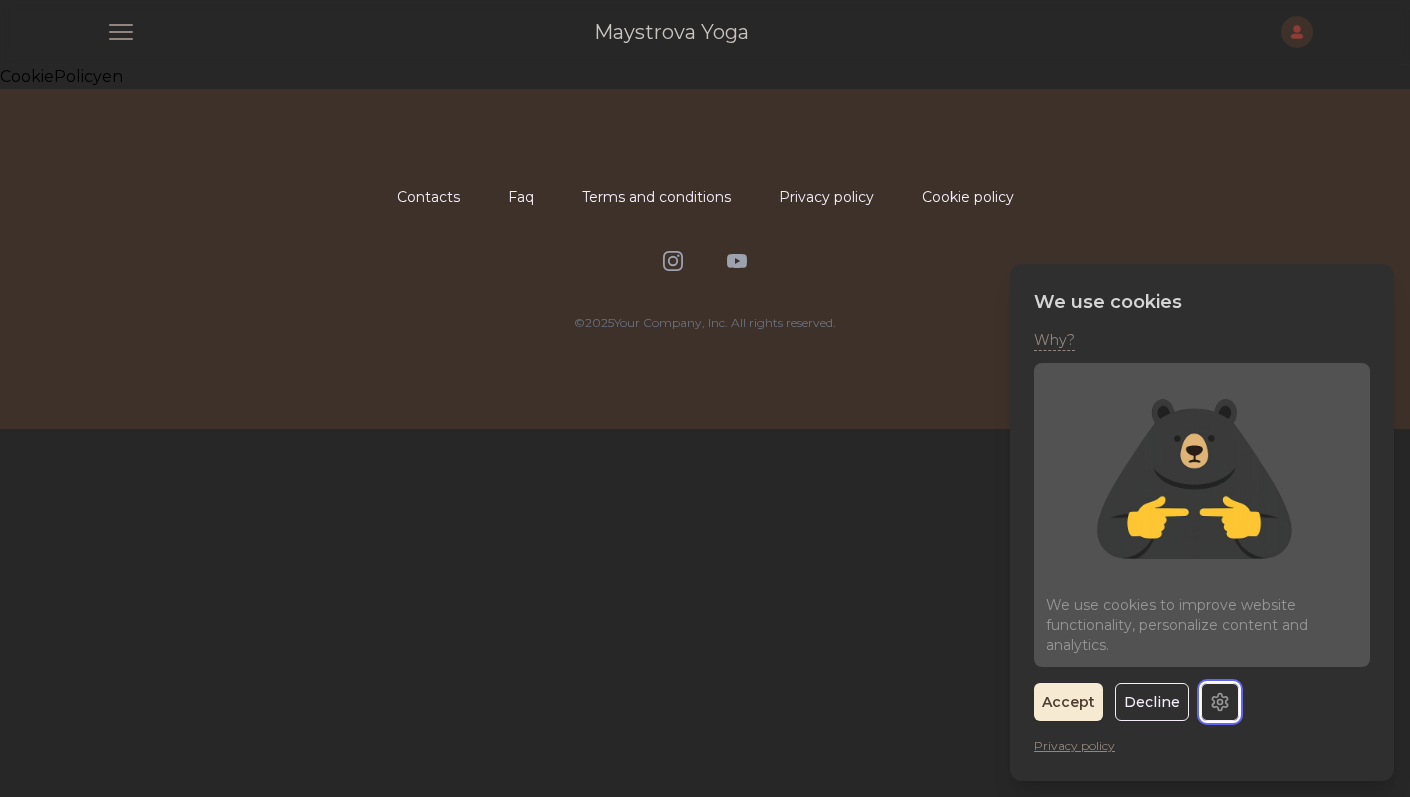 click 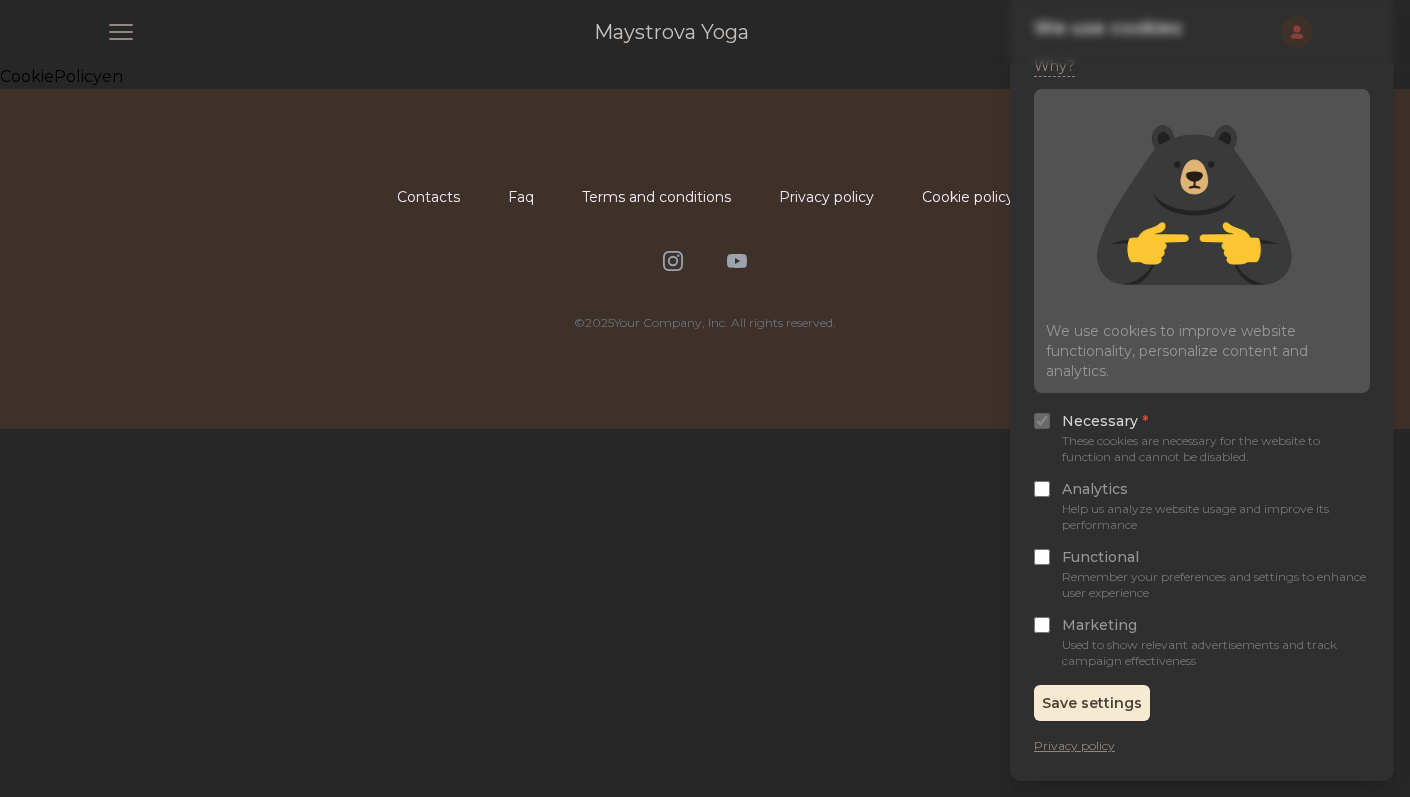 click on "Marketing" at bounding box center [1042, 625] 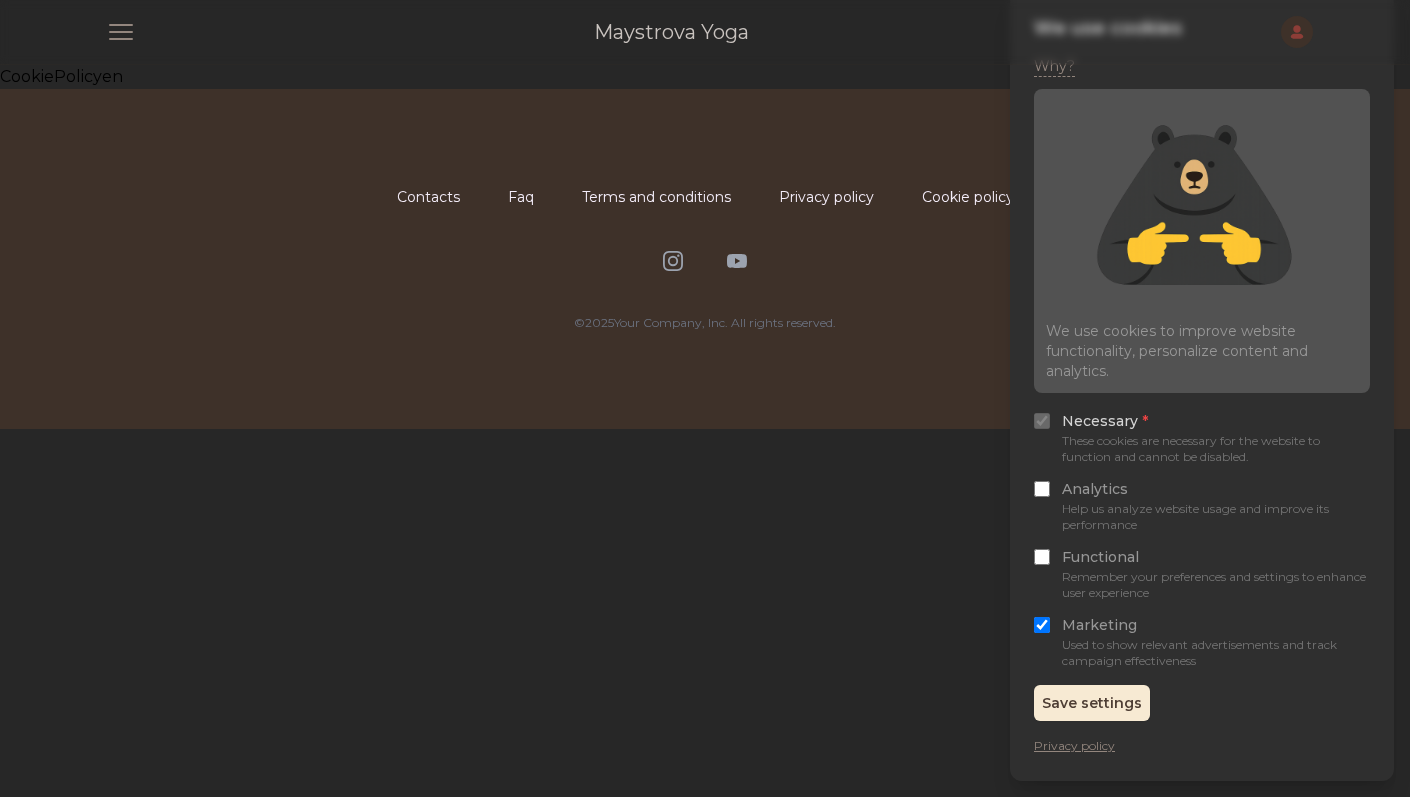 click on "Functional Remember your preferences and settings to enhance user experience" at bounding box center (1202, 573) 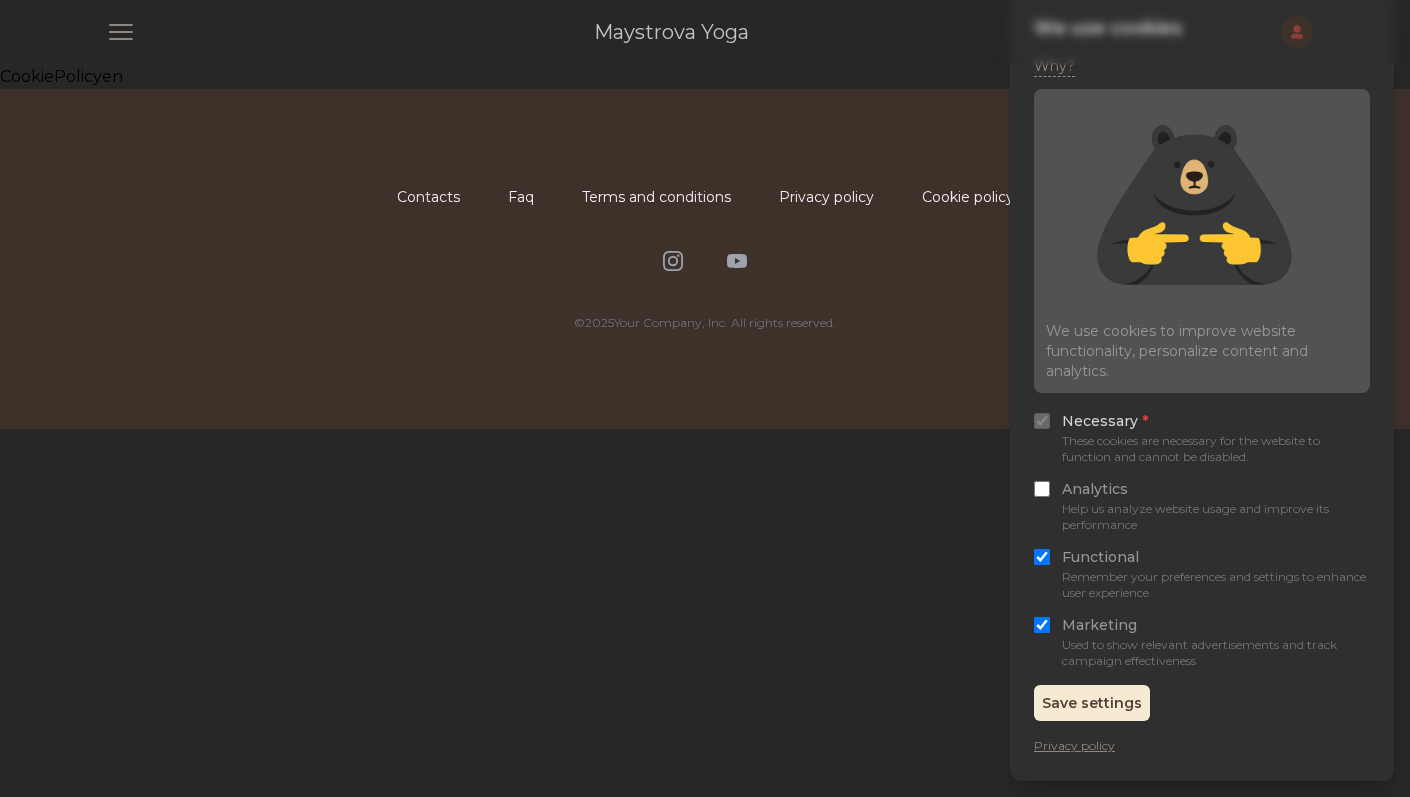 click on "Marketing" at bounding box center [1042, 625] 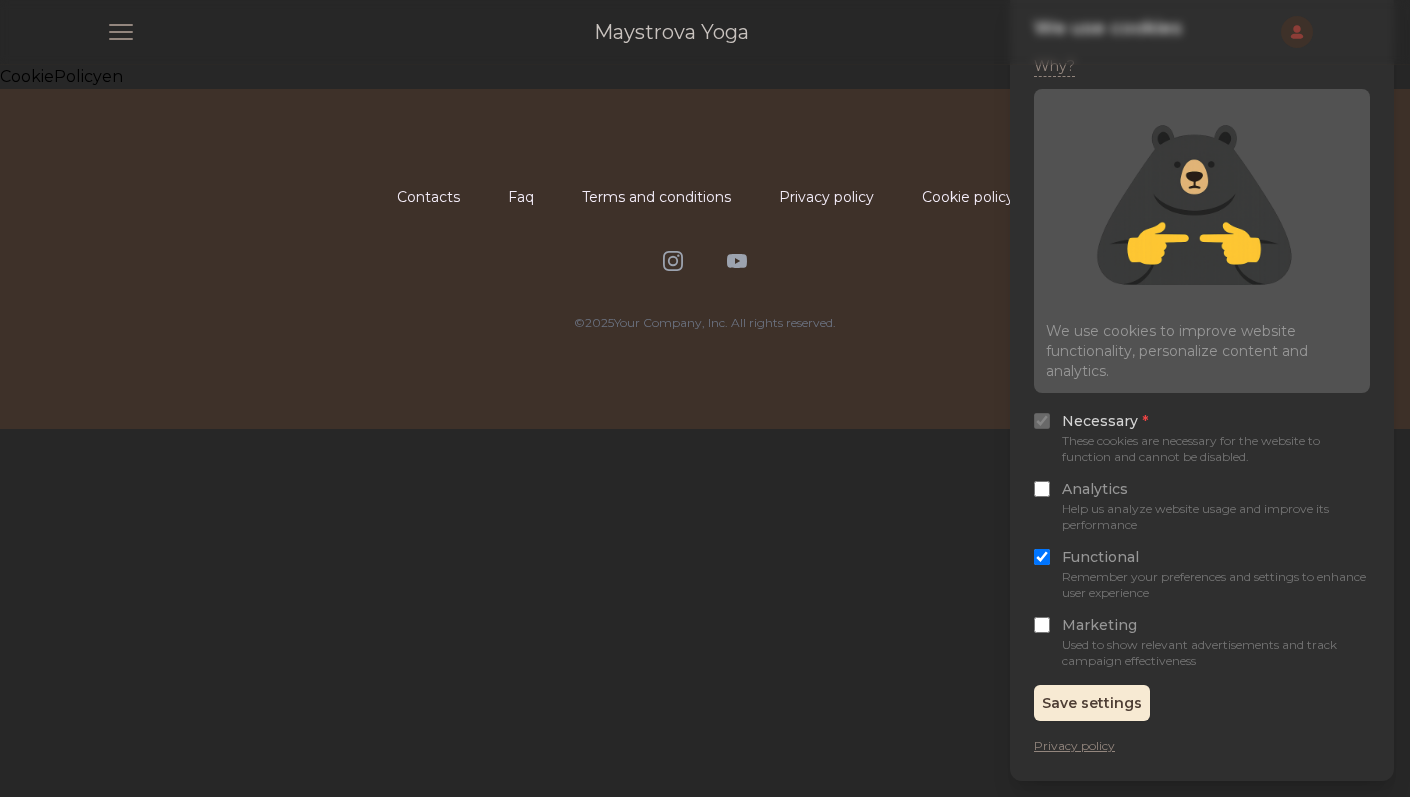 click on "Functional Remember your preferences and settings to enhance user experience" at bounding box center (1202, 573) 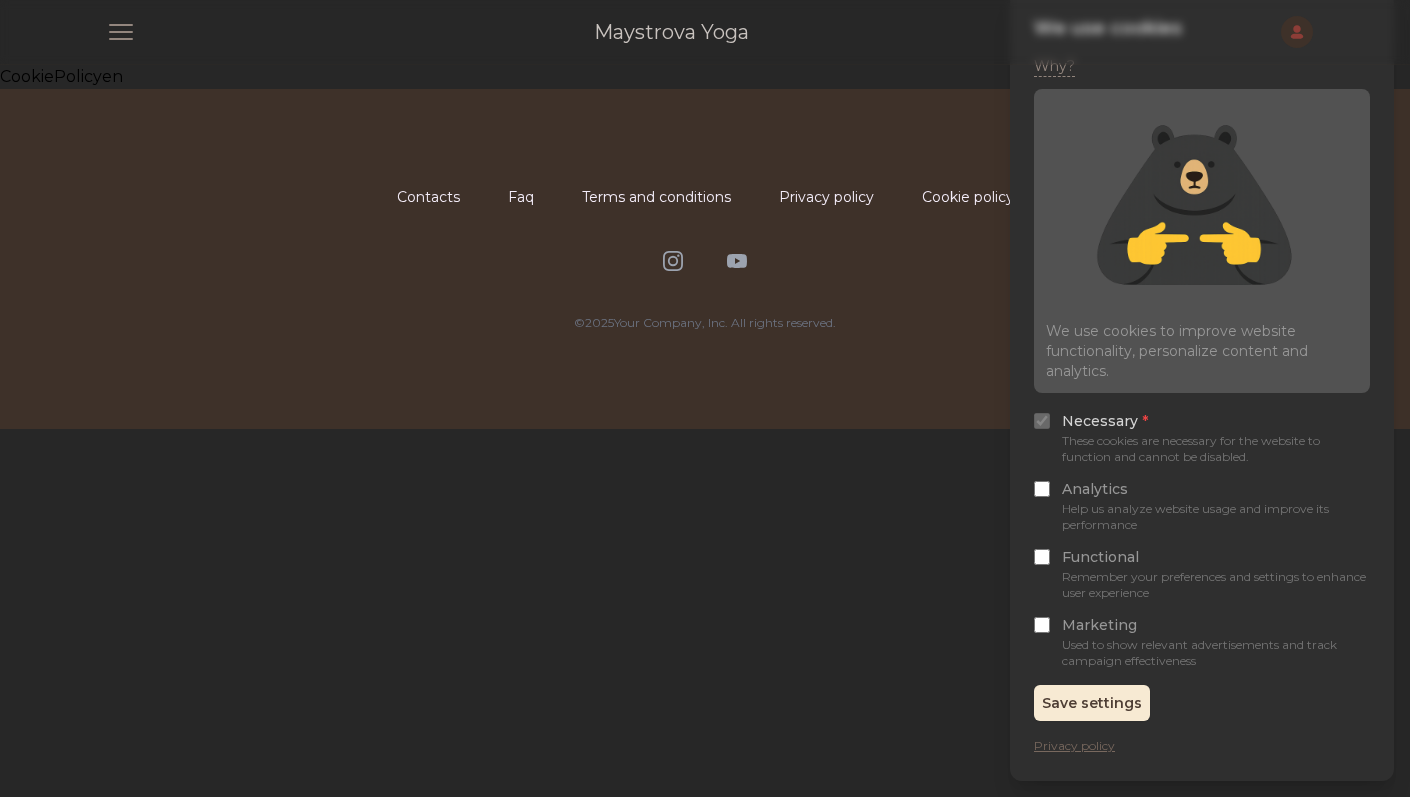 click on "Privacy policy" at bounding box center [1074, 745] 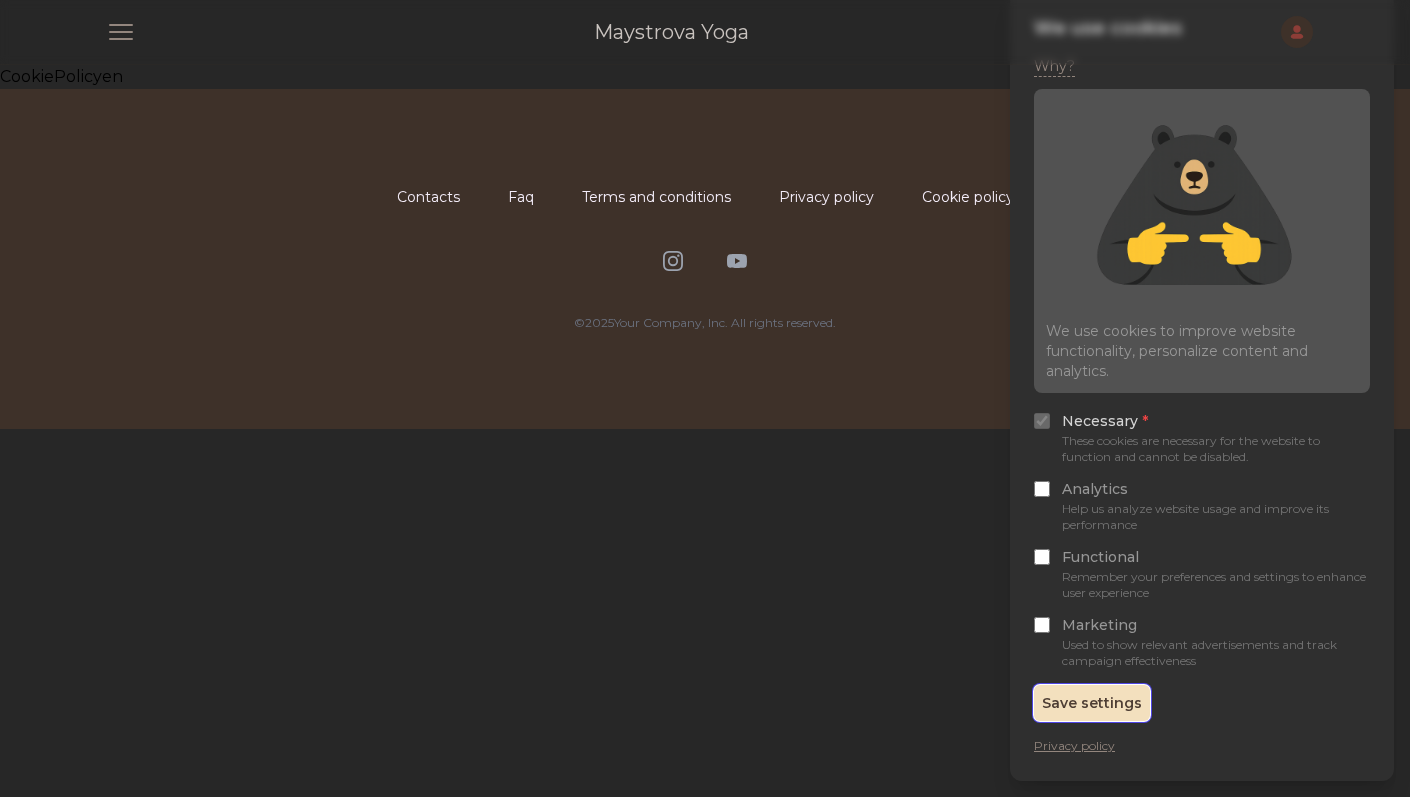 click on "Save settings" at bounding box center (1092, 703) 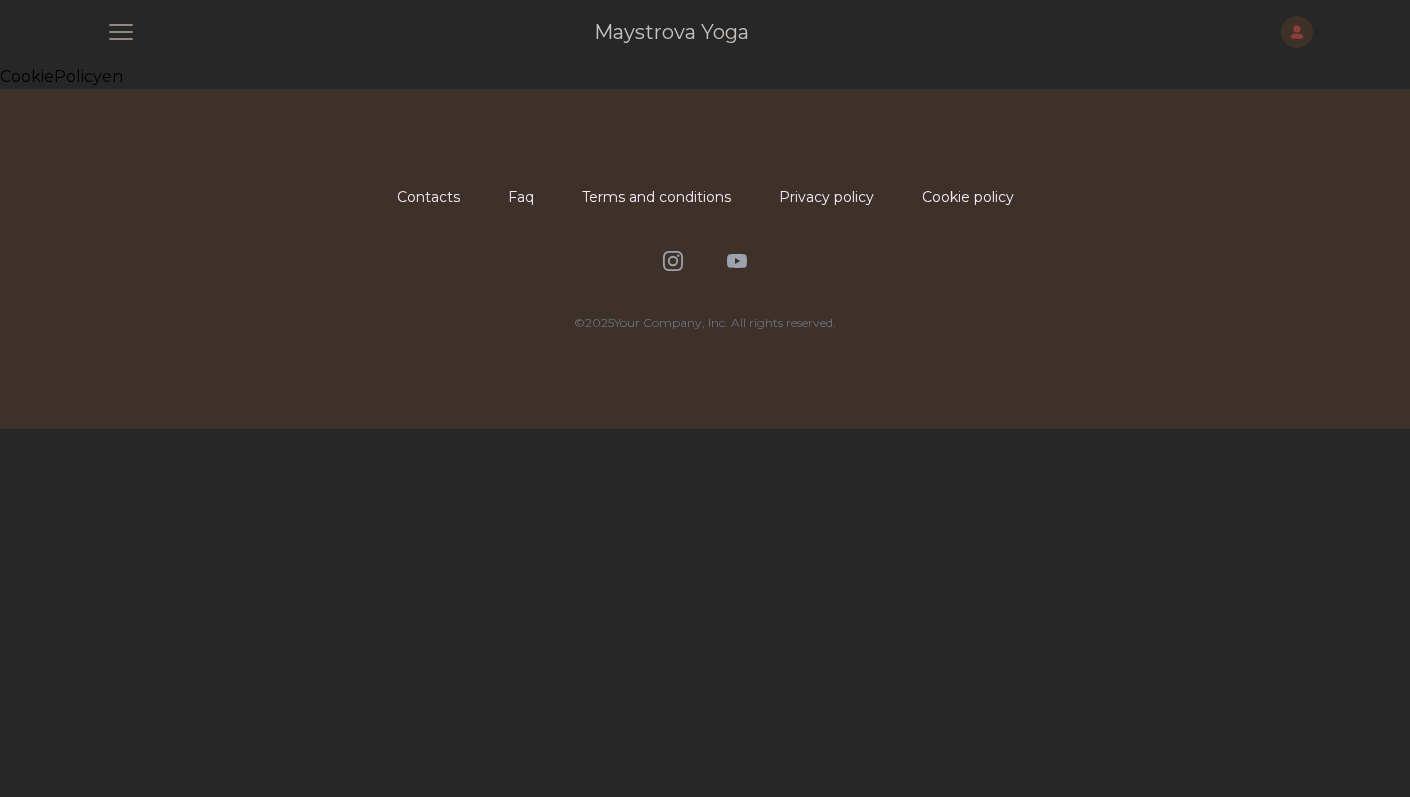 click on "Open main menu Maystrova Yoga Open user menu Close panel Home Video-lessons Bio Subscription Faq en ru CookiePolicy  en Contacts Faq Terms and conditions Privacy policy Cookie policy Instagram YouTube ©  2025  Your Company, Inc. All rights reserved." at bounding box center (705, 214) 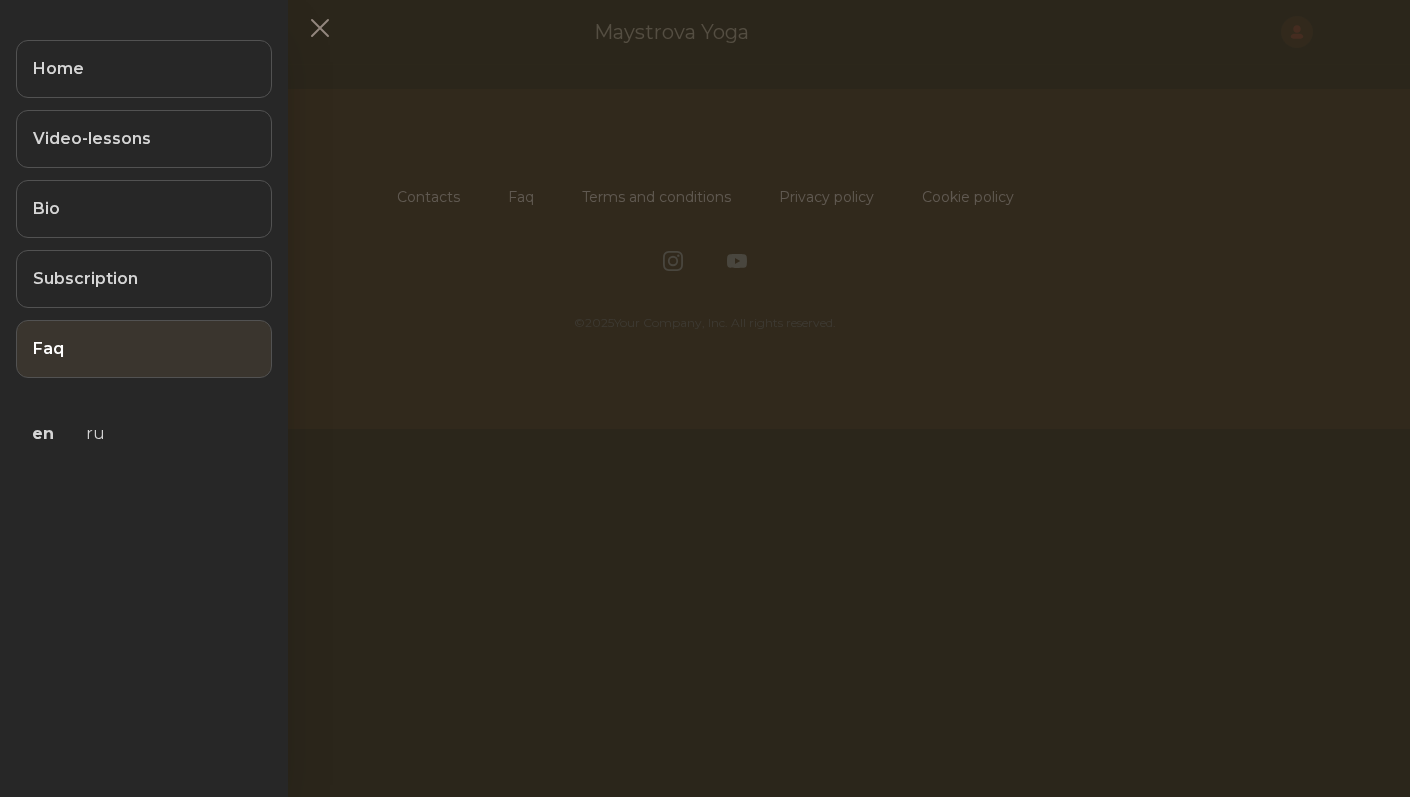 click on "Faq" at bounding box center [144, 349] 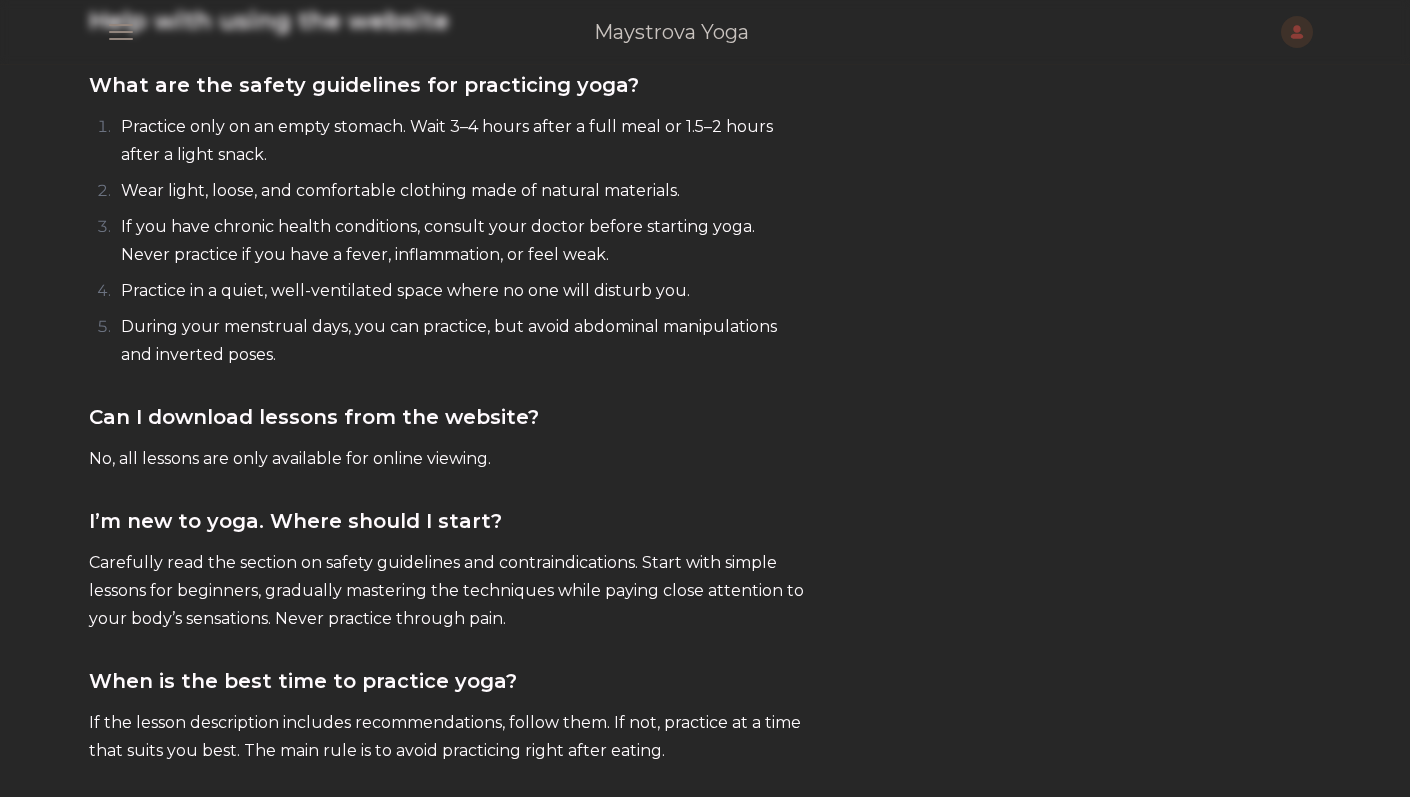 scroll, scrollTop: 0, scrollLeft: 0, axis: both 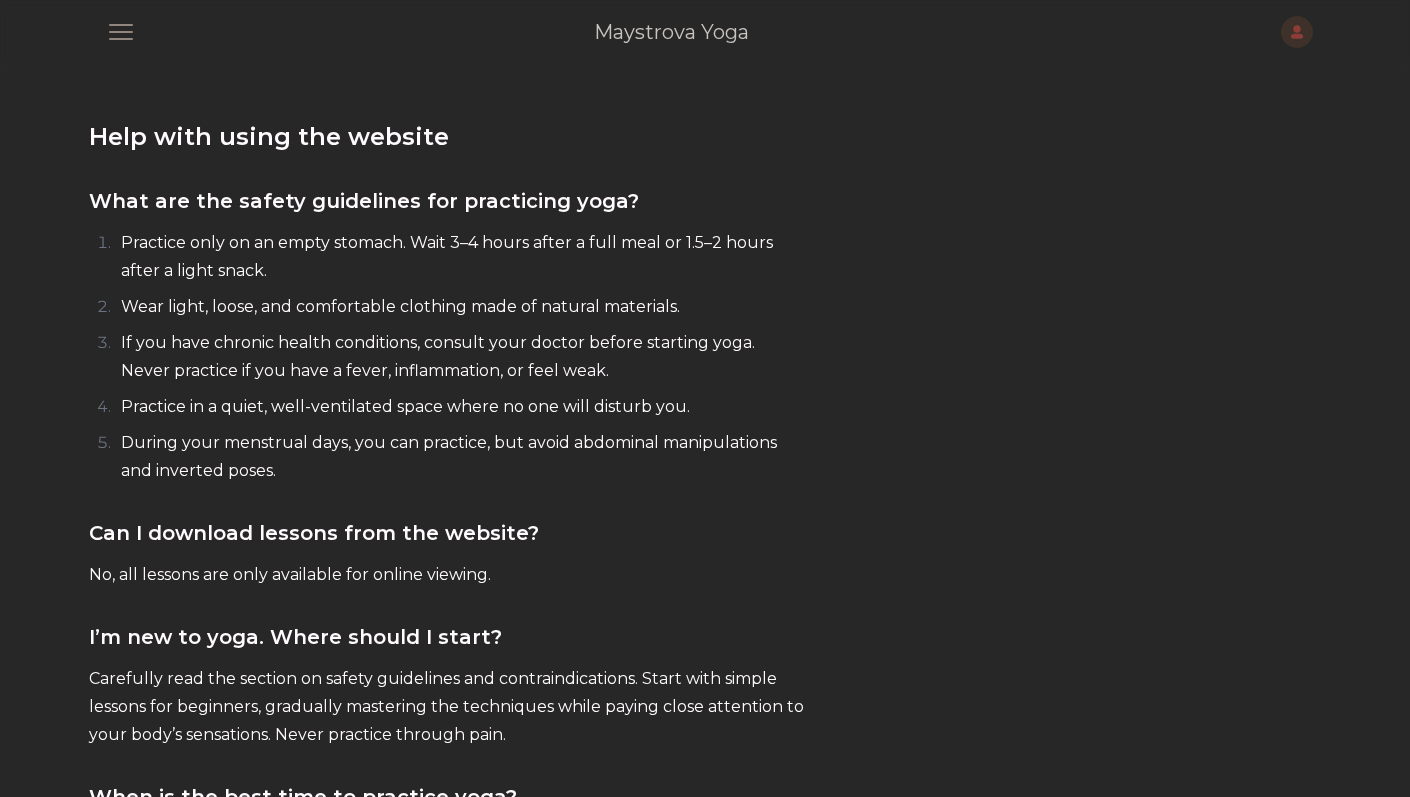 click at bounding box center [121, 32] 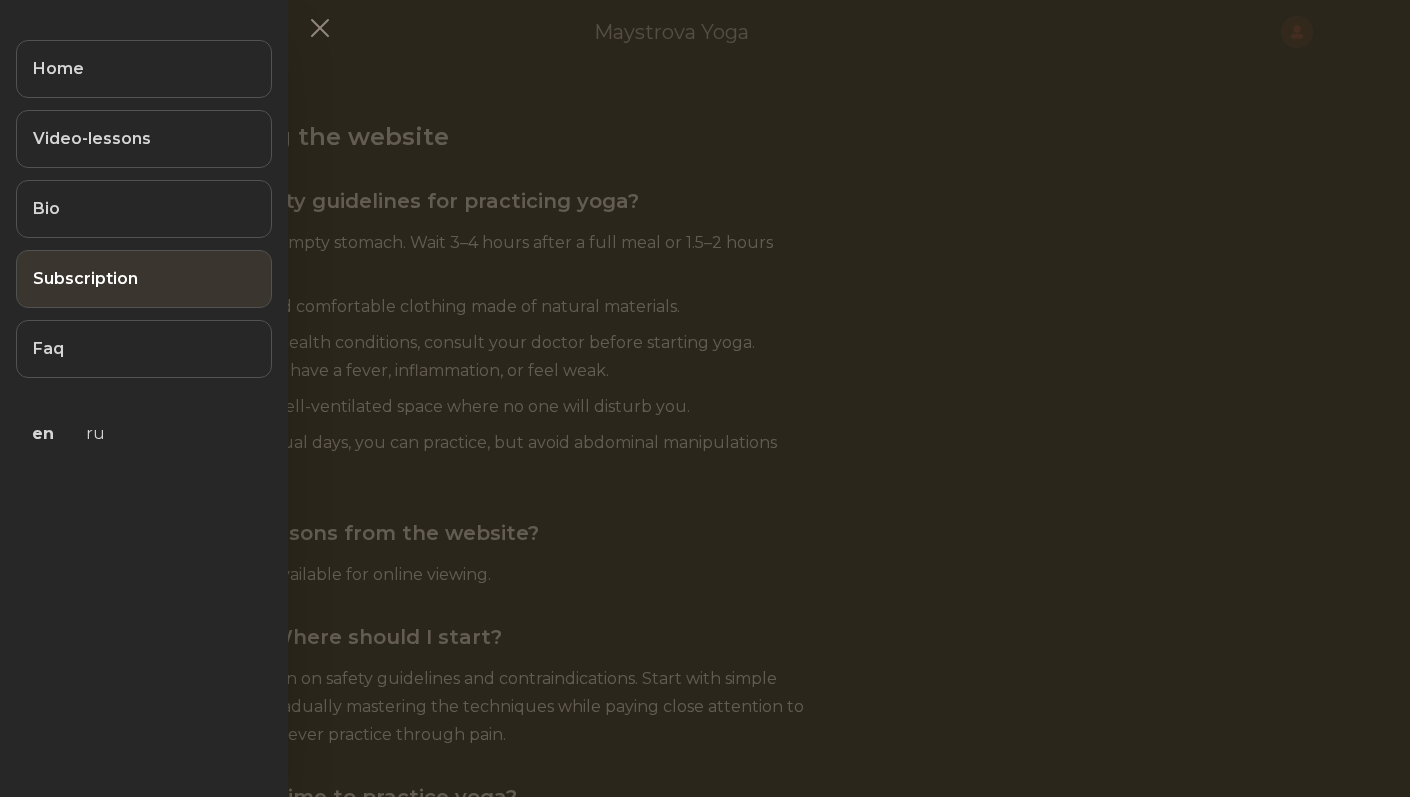 click on "Subscription" at bounding box center (144, 279) 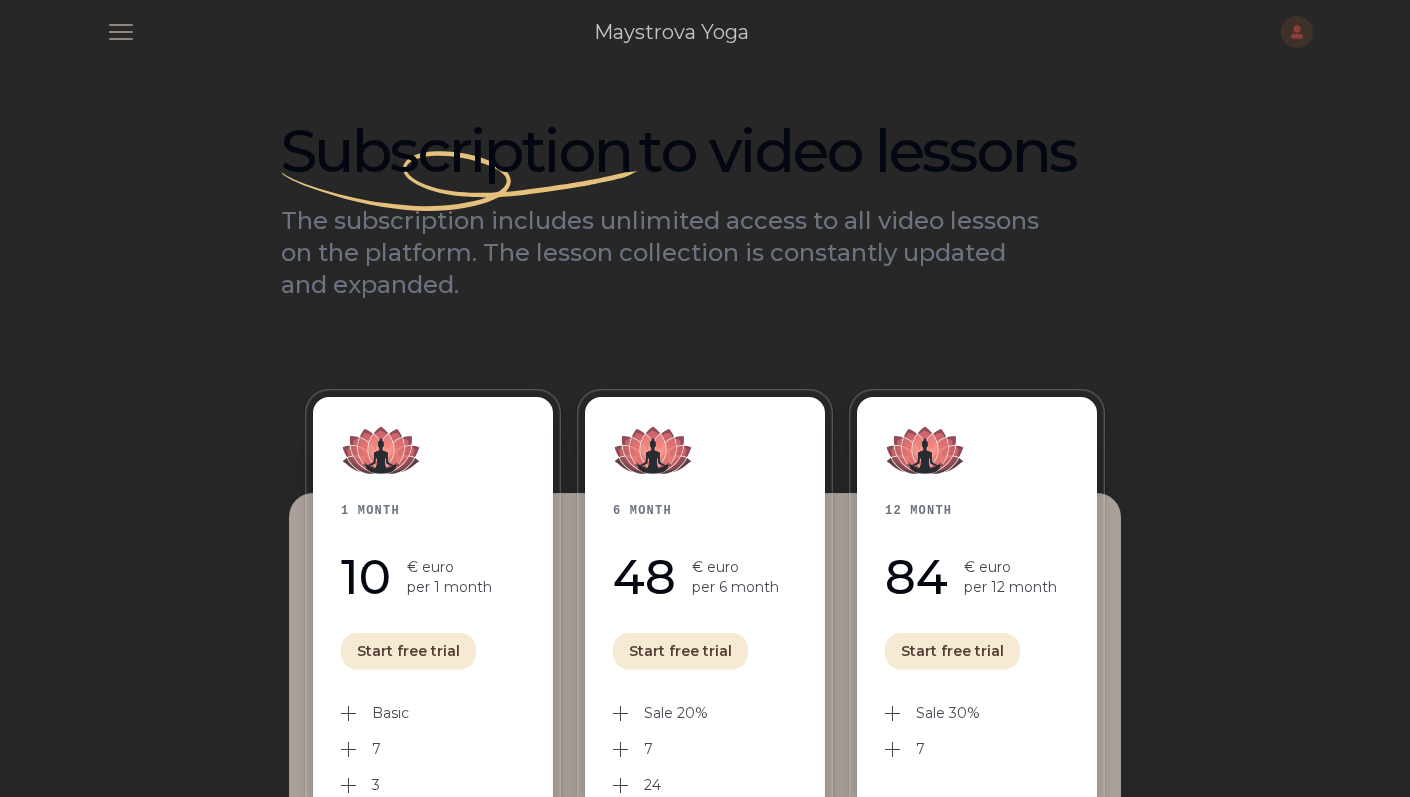 click at bounding box center (121, 32) 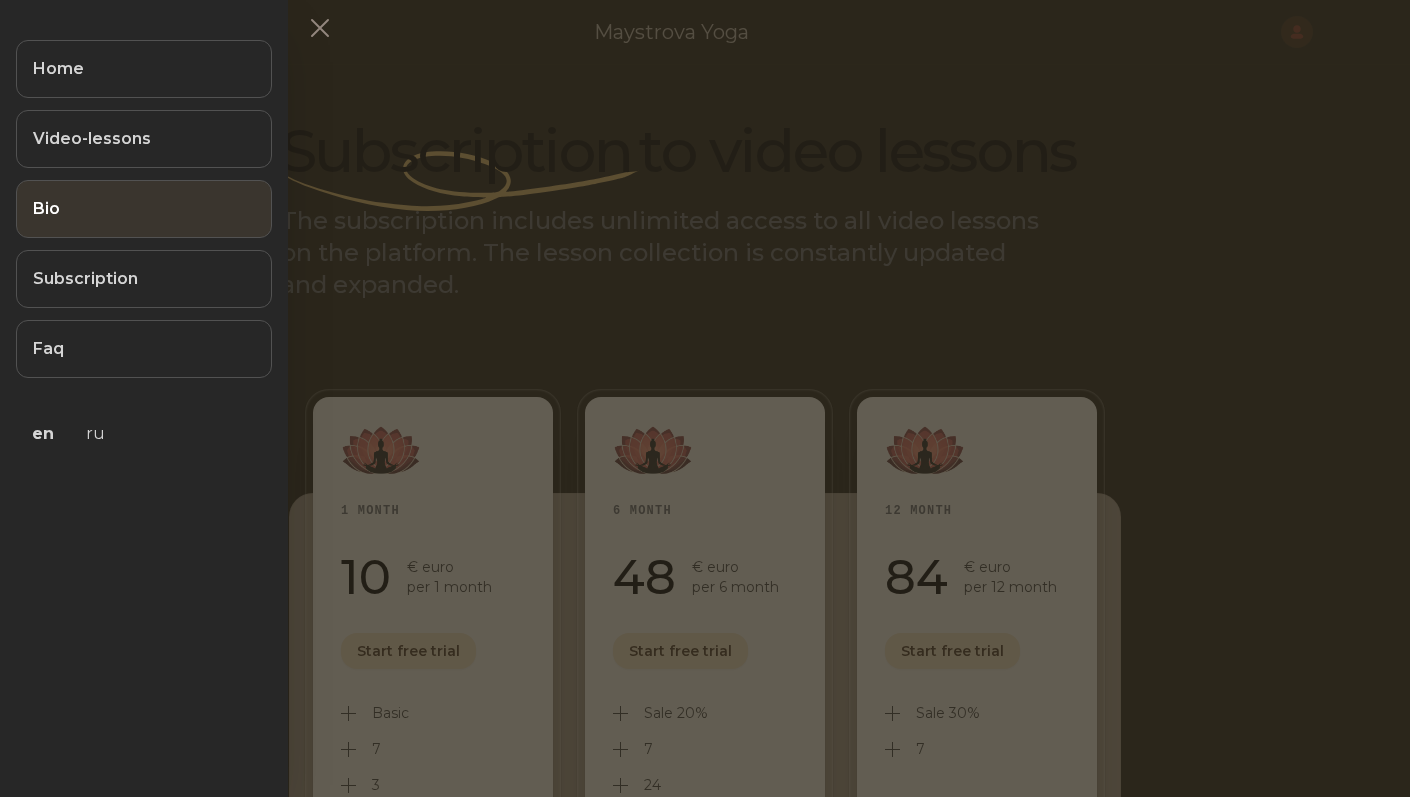 click on "Bio" at bounding box center [144, 209] 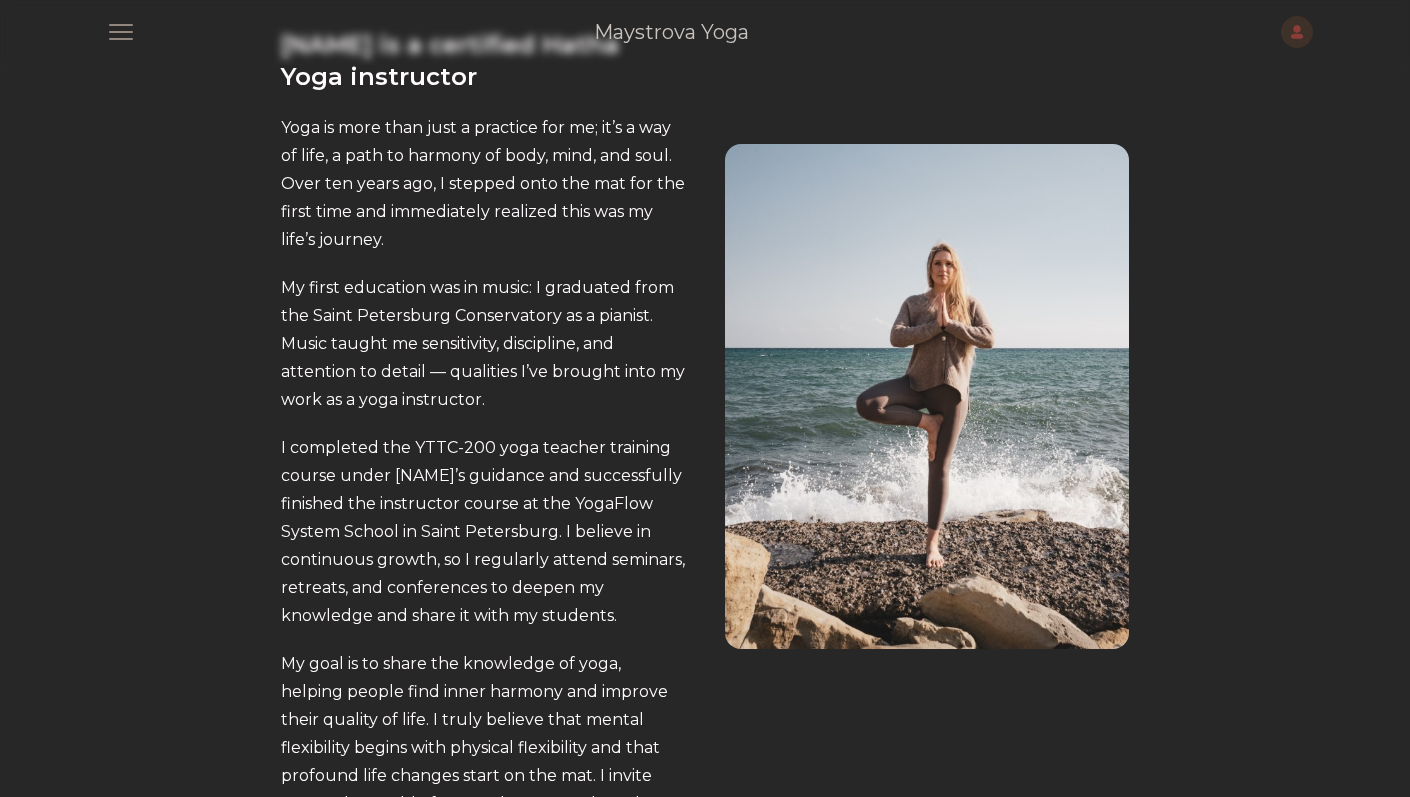 scroll, scrollTop: 0, scrollLeft: 0, axis: both 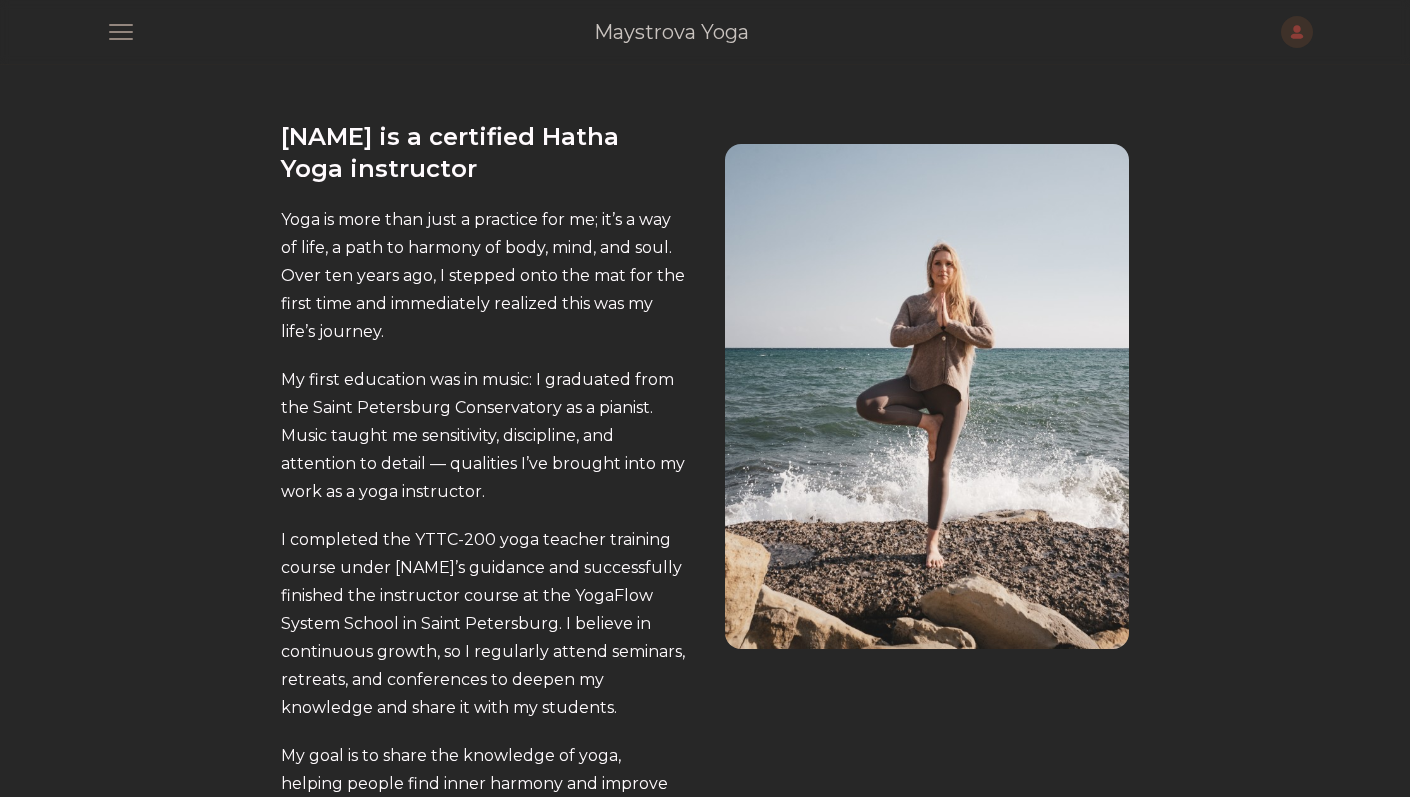 click at bounding box center [121, 32] 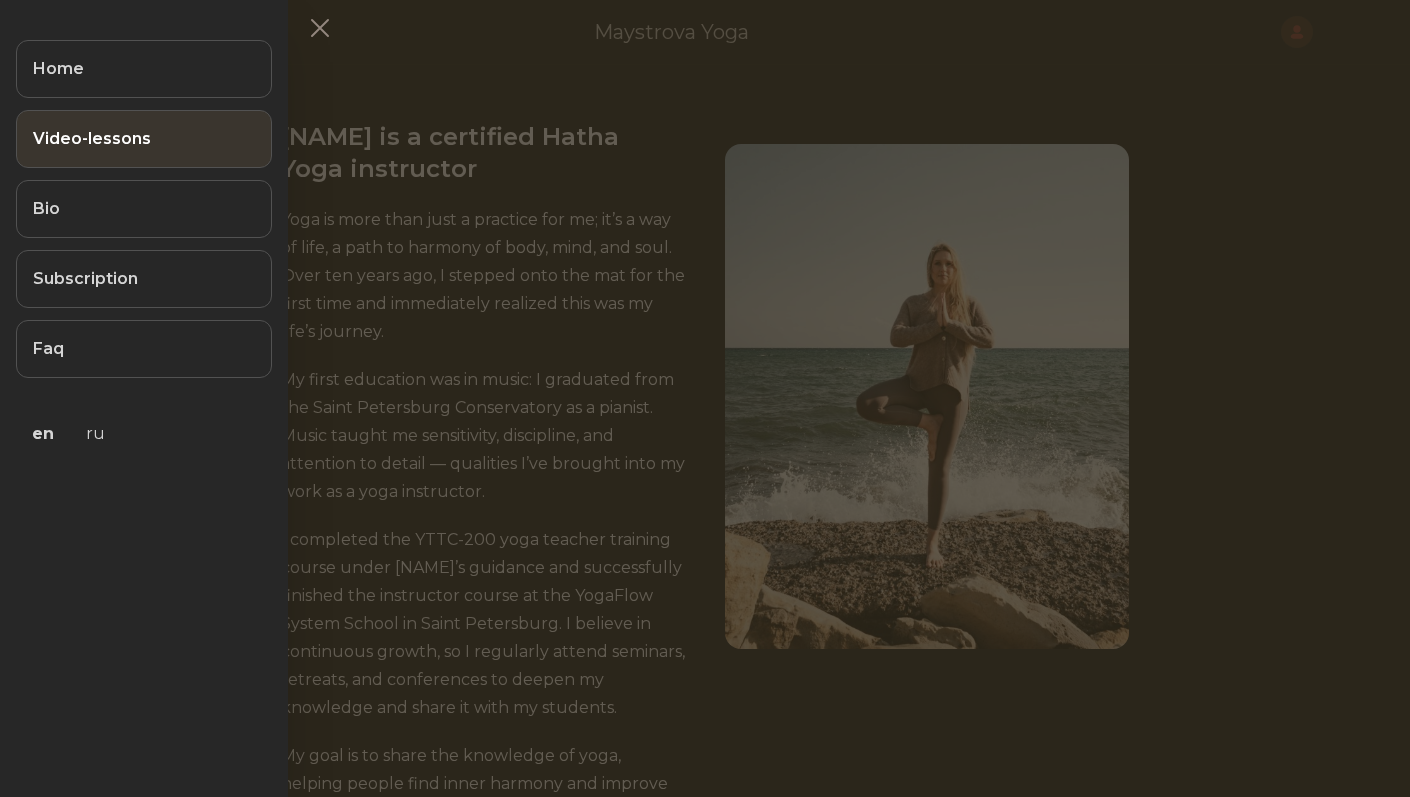 click on "Video-lessons" at bounding box center [144, 139] 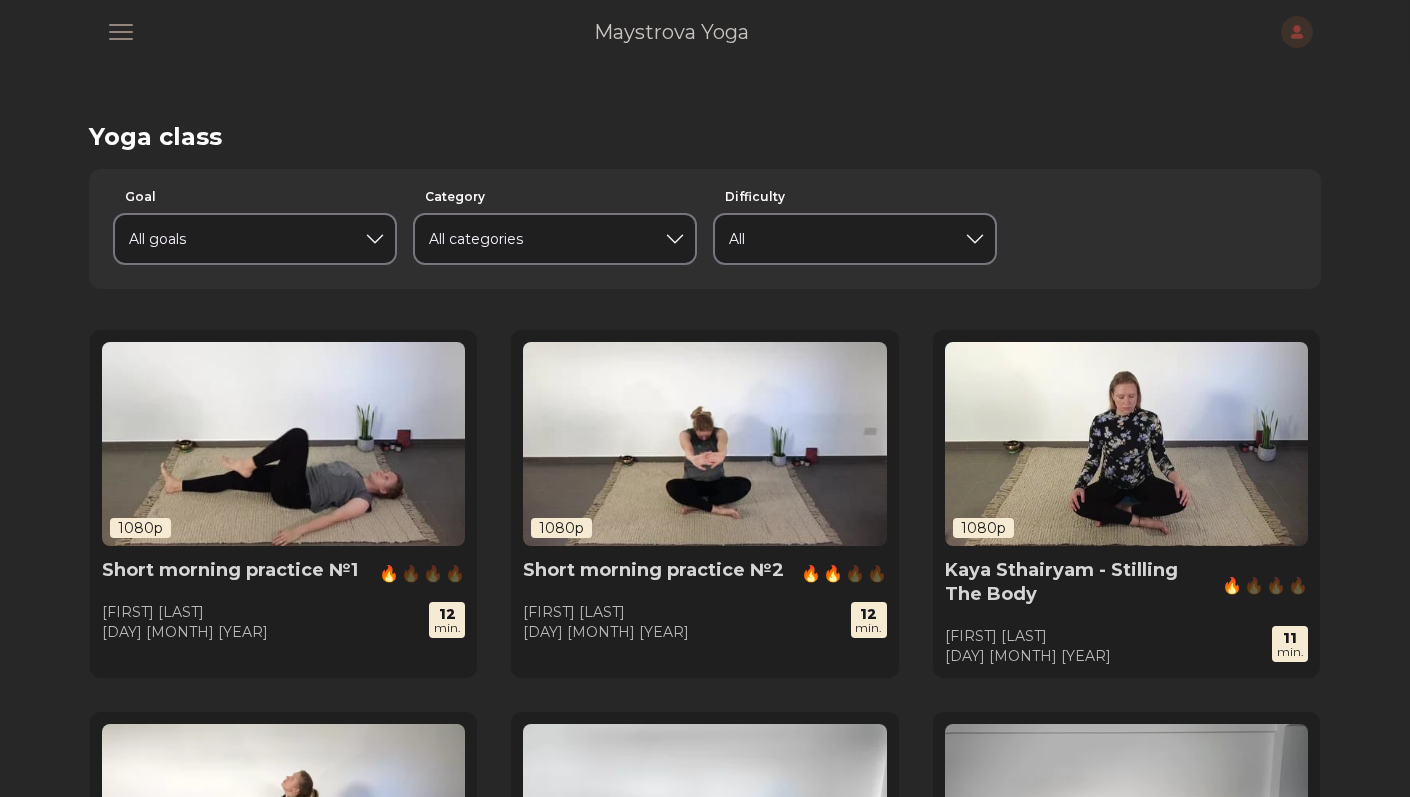 click at bounding box center [1126, 444] 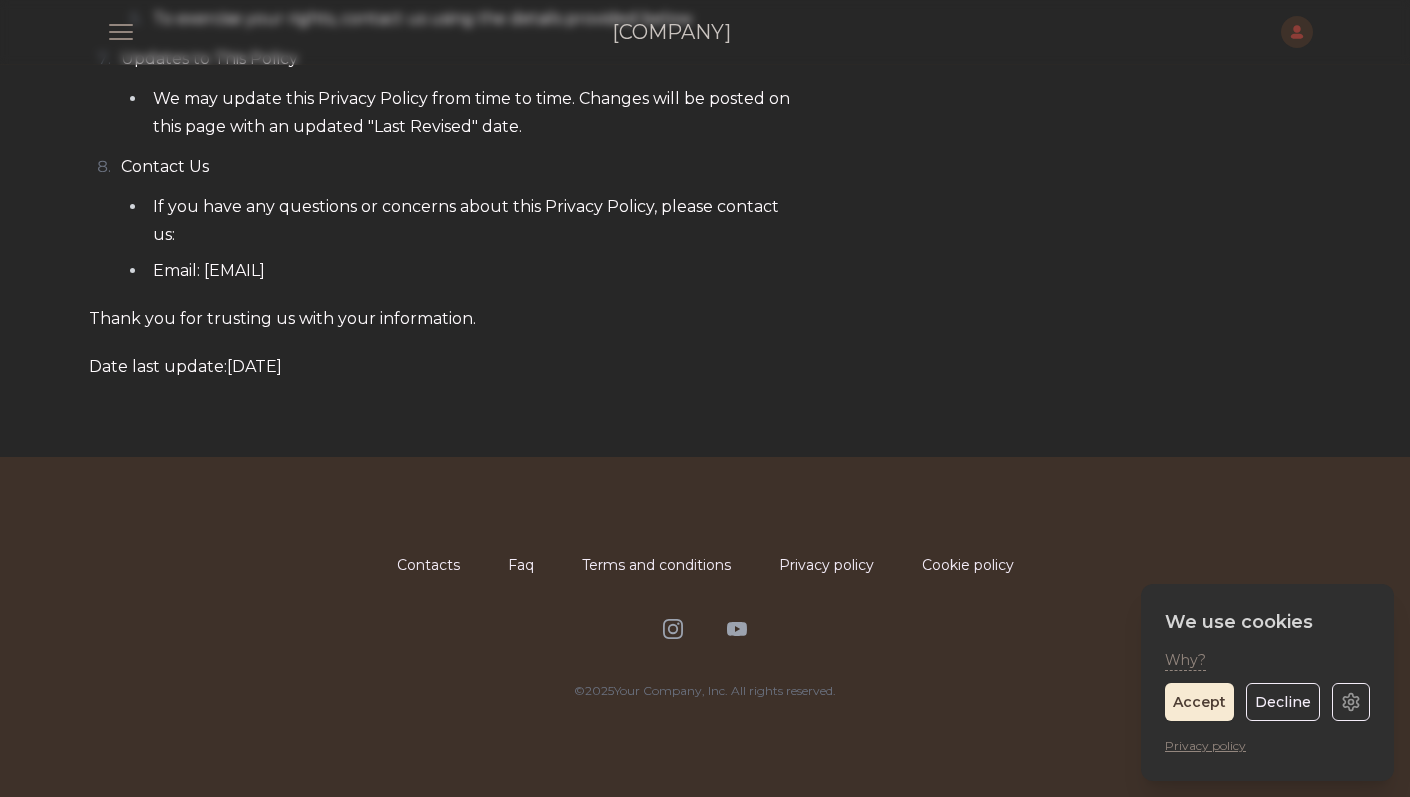 scroll, scrollTop: 1886, scrollLeft: 0, axis: vertical 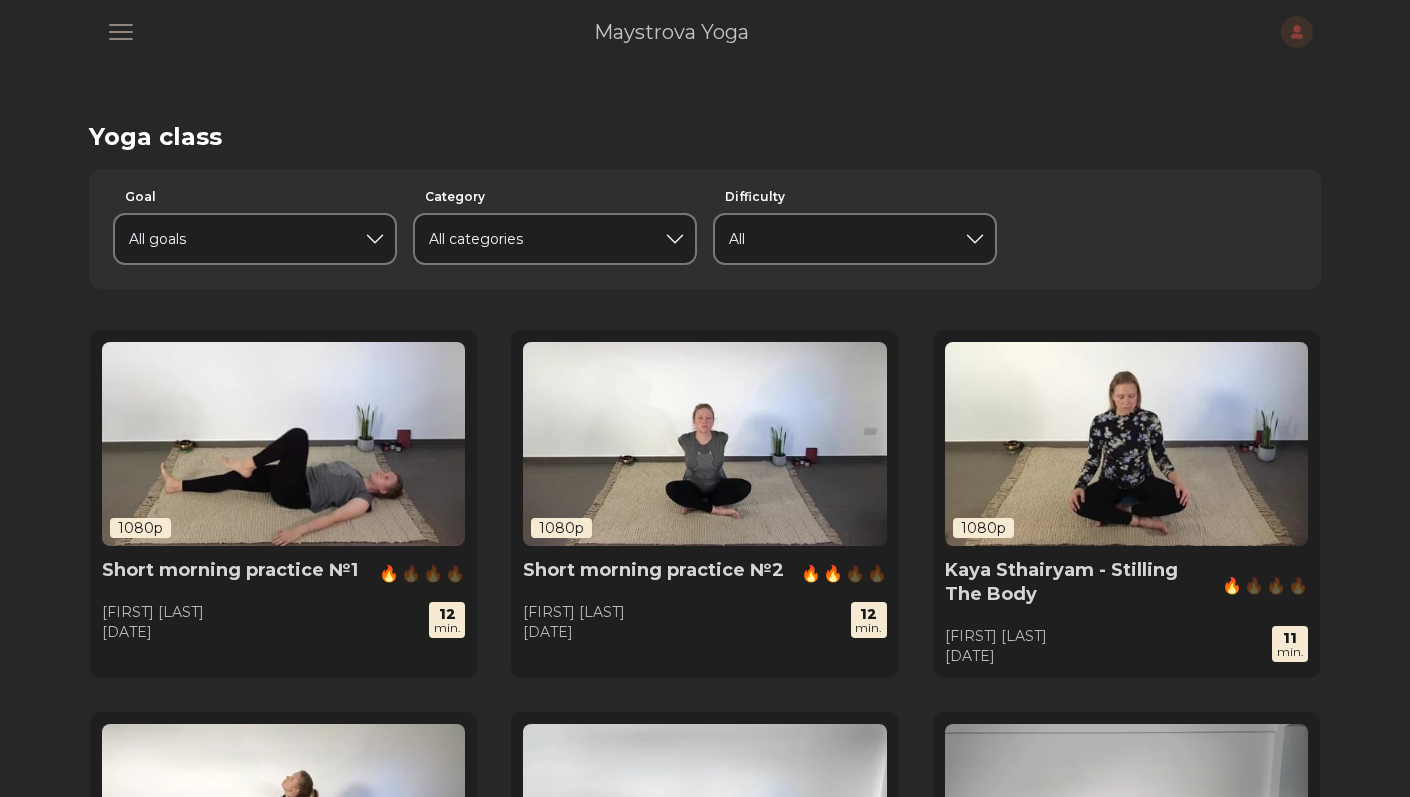 click at bounding box center (704, 444) 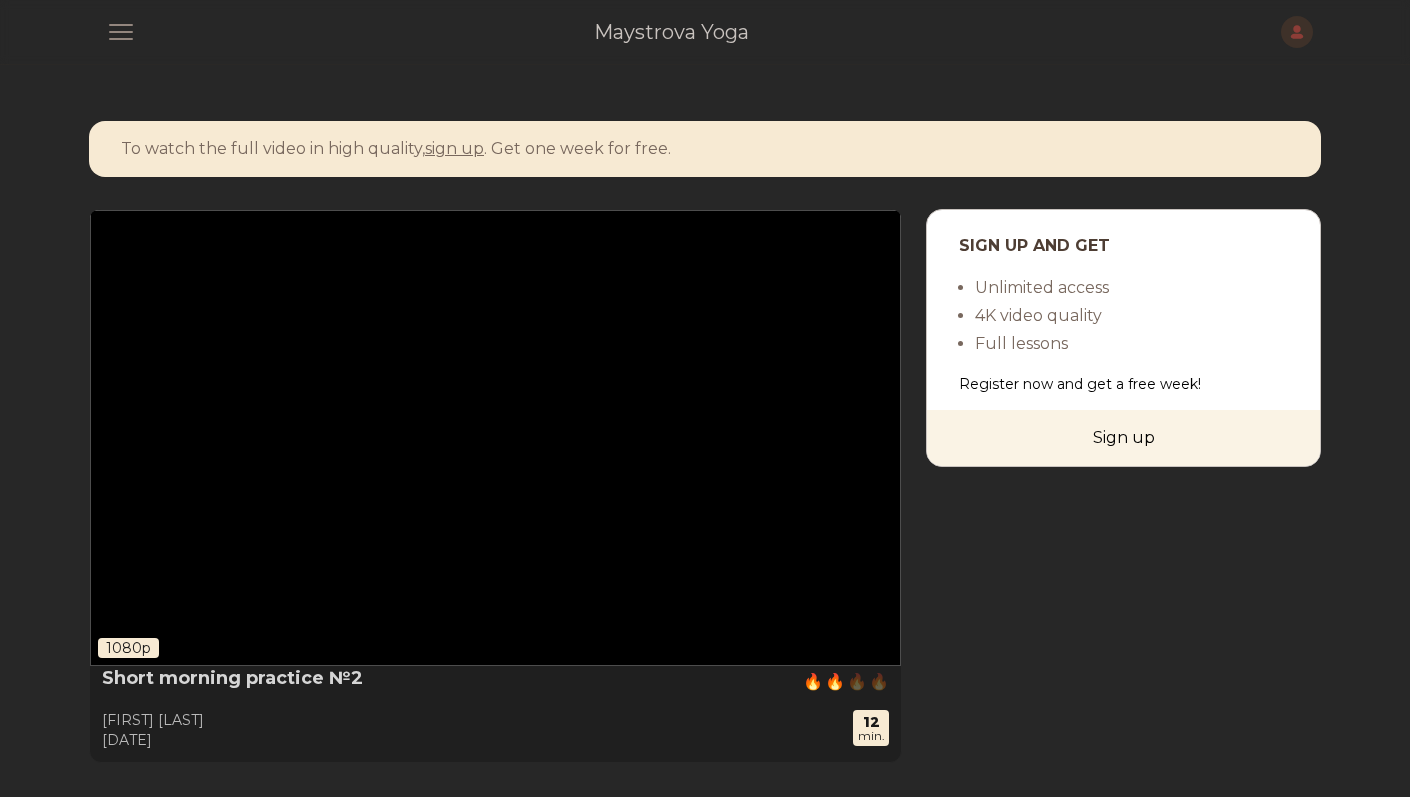 scroll, scrollTop: 0, scrollLeft: 0, axis: both 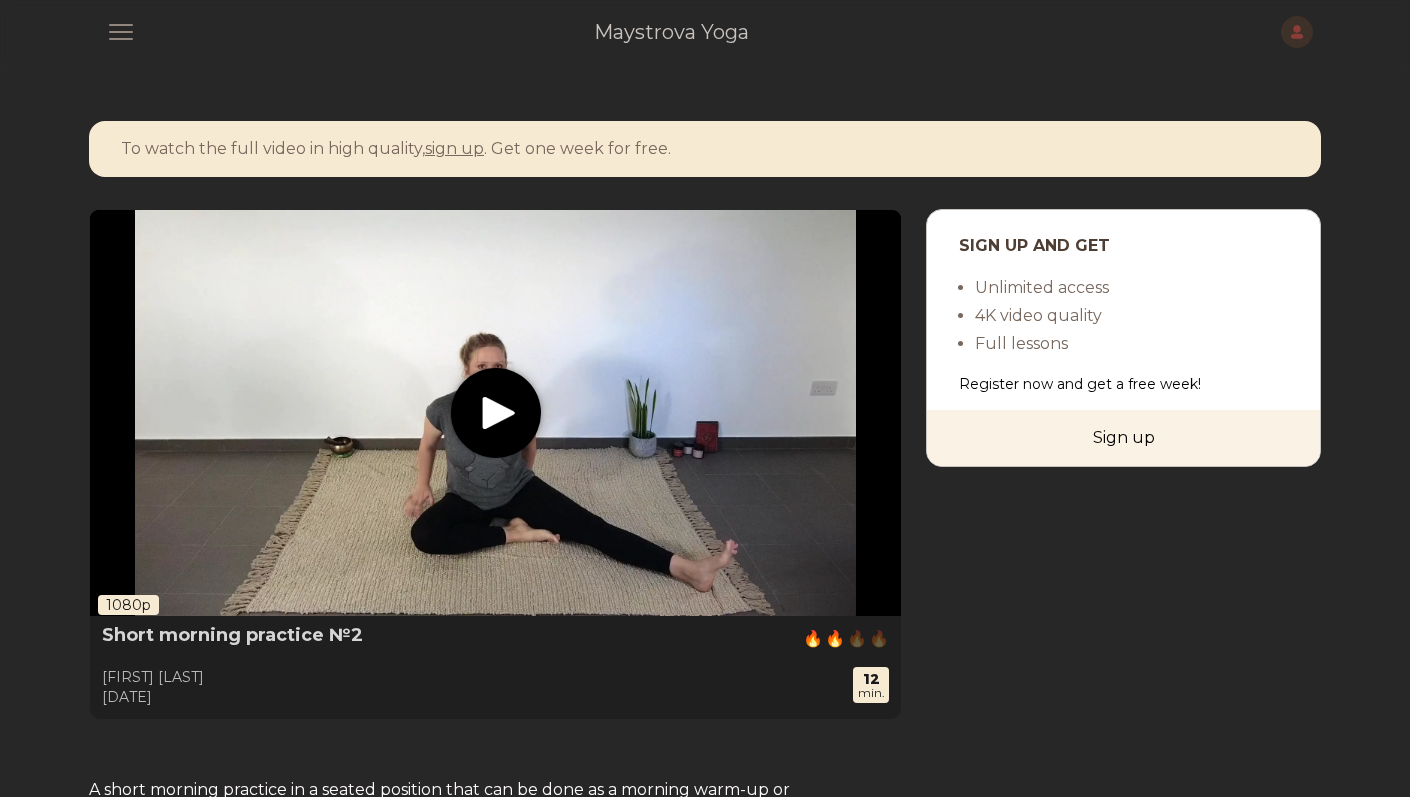 click at bounding box center [121, 32] 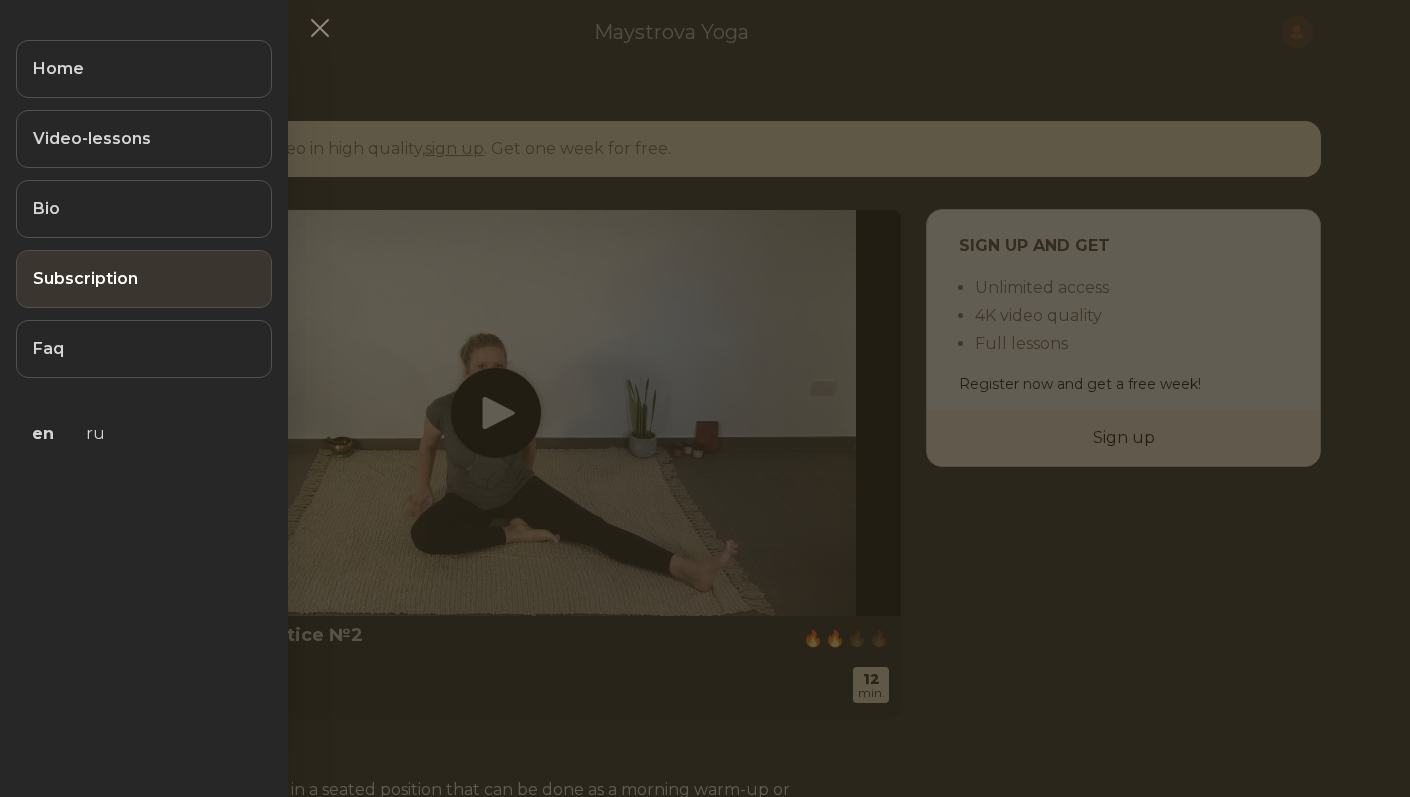 click on "Subscription" at bounding box center (144, 279) 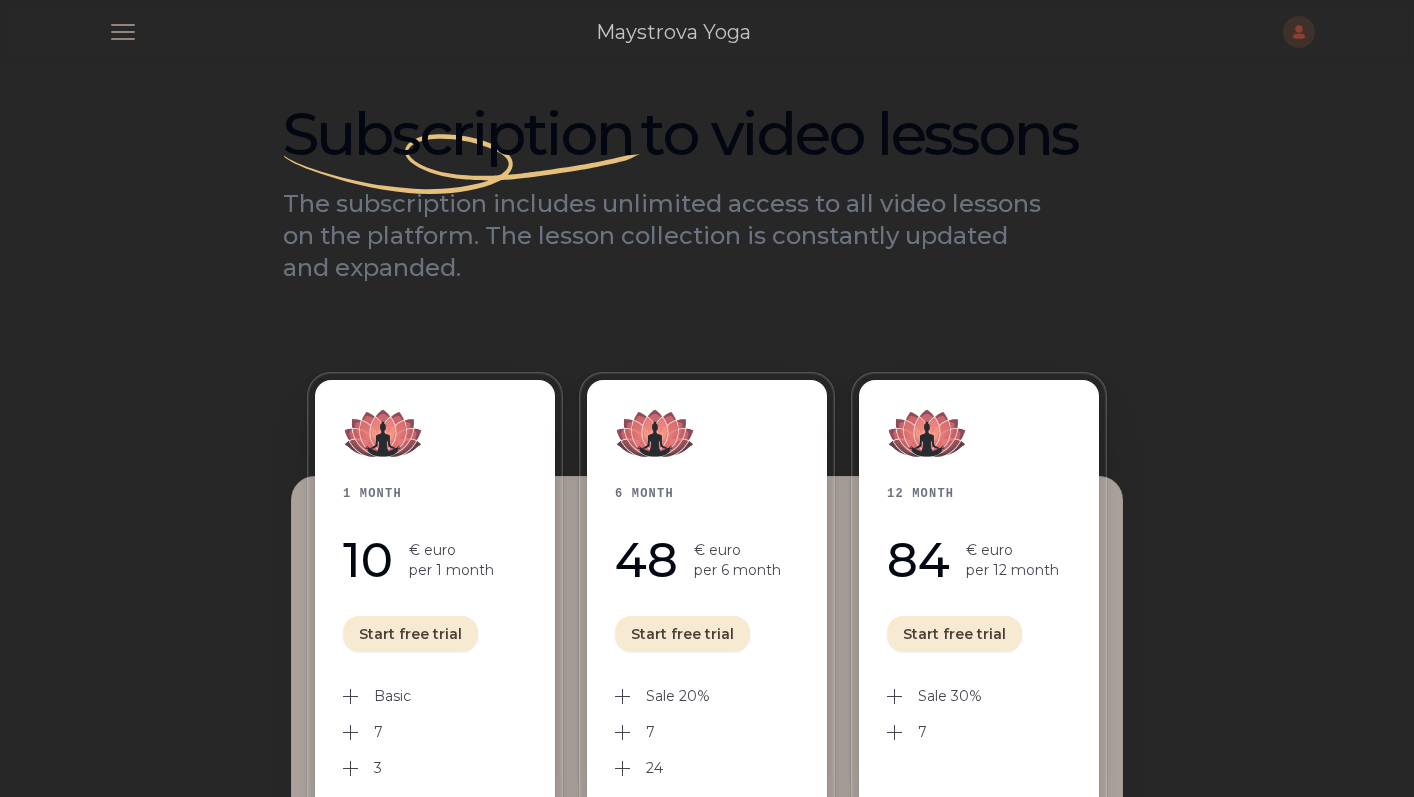 scroll, scrollTop: 0, scrollLeft: 0, axis: both 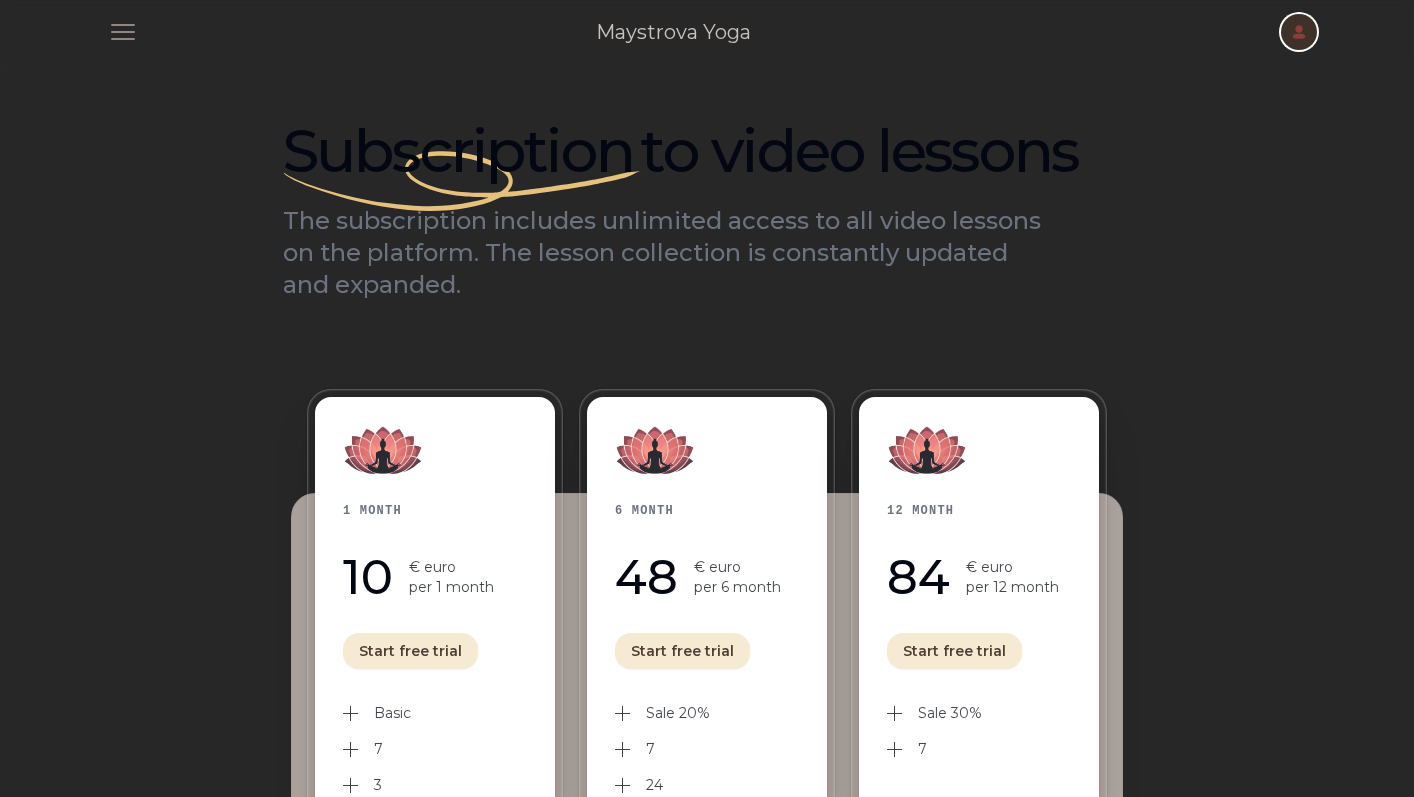 click at bounding box center [1299, 32] 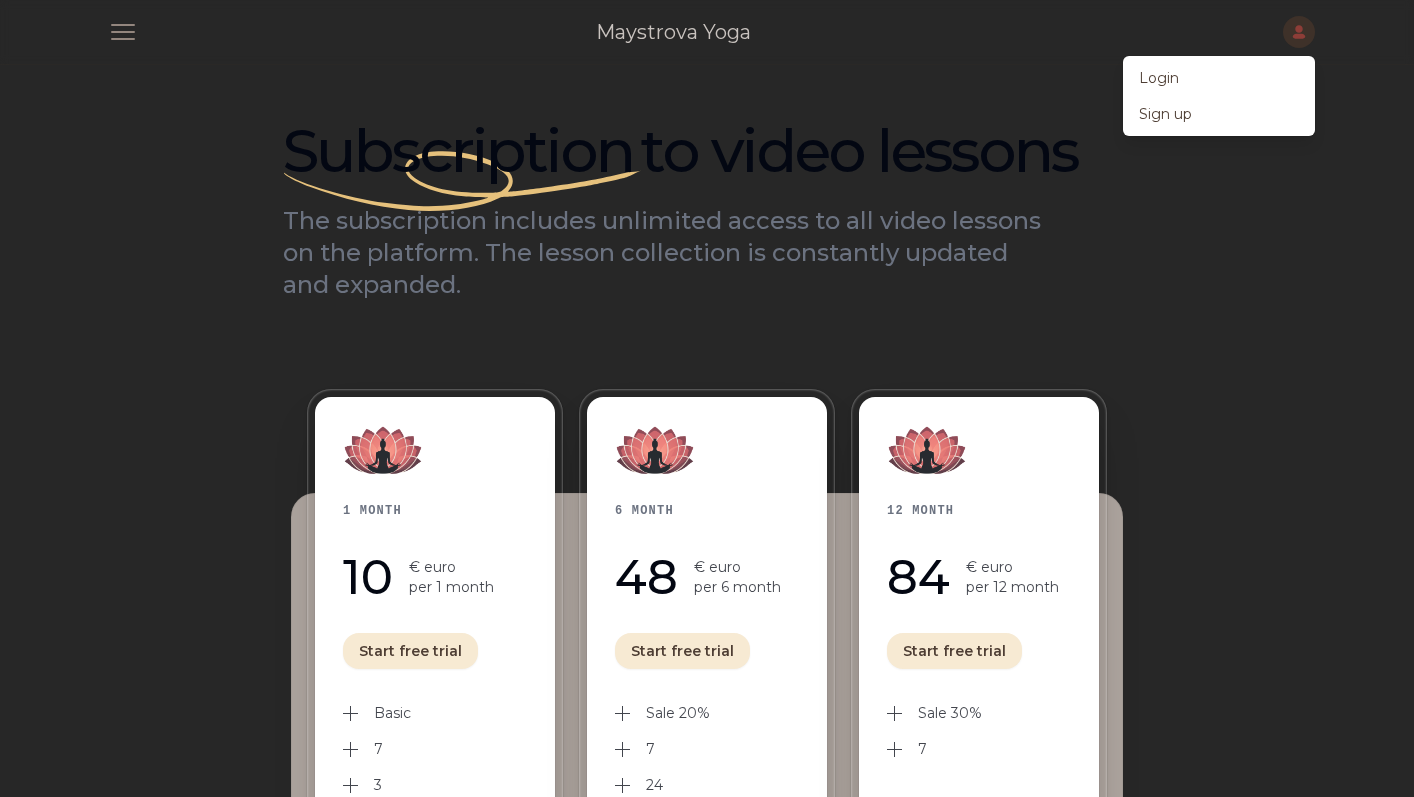 click on "Subscription" at bounding box center (458, 150) 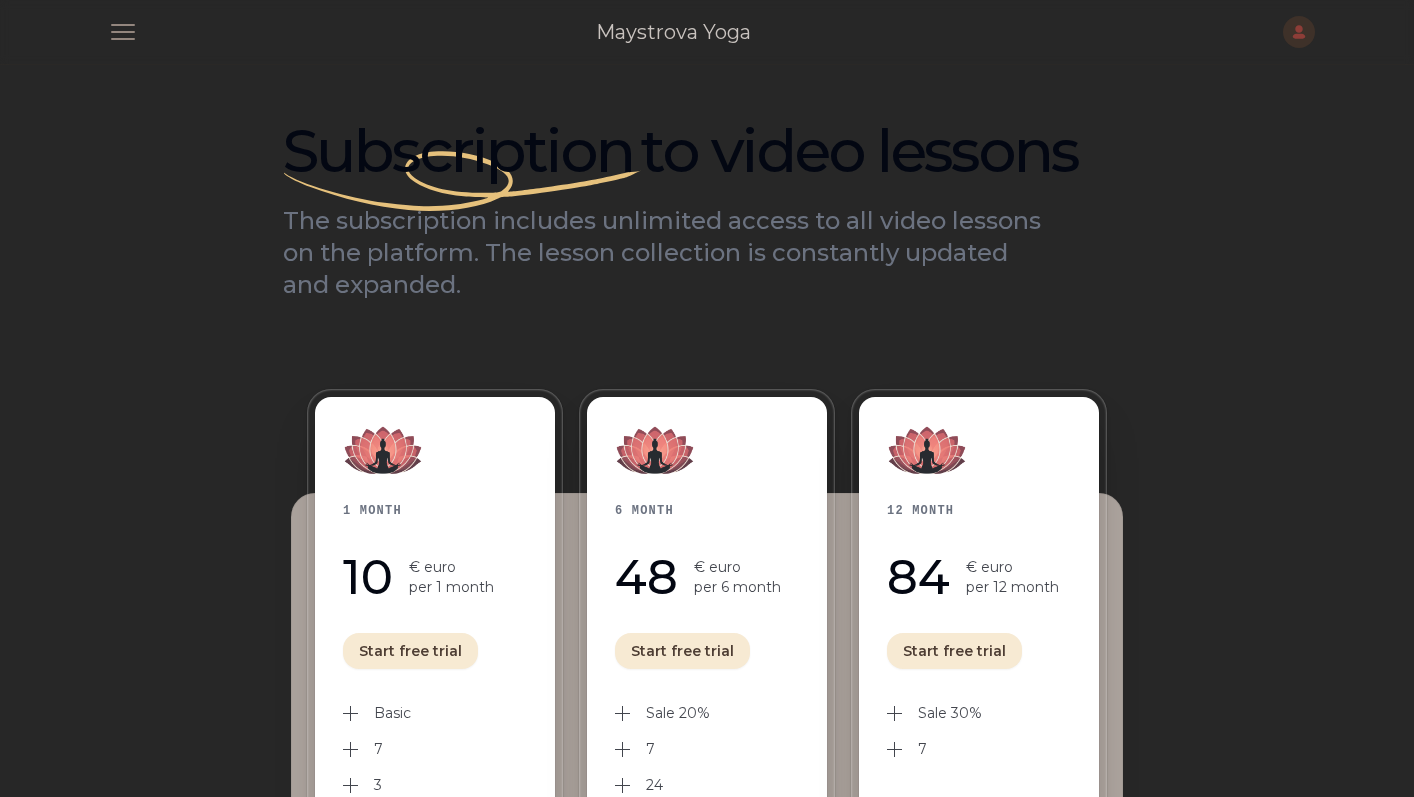 click at bounding box center (123, 32) 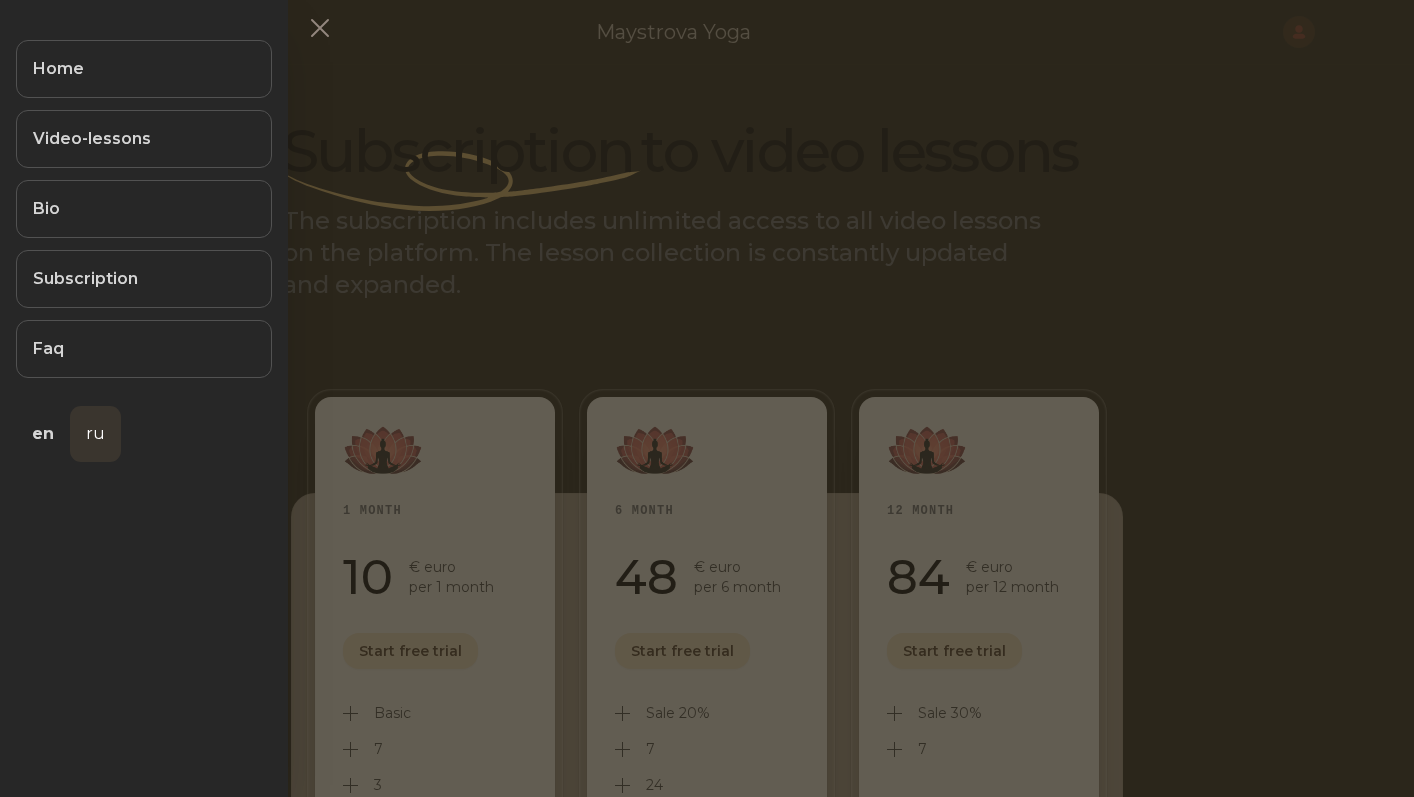 click on "ru" at bounding box center (95, 434) 